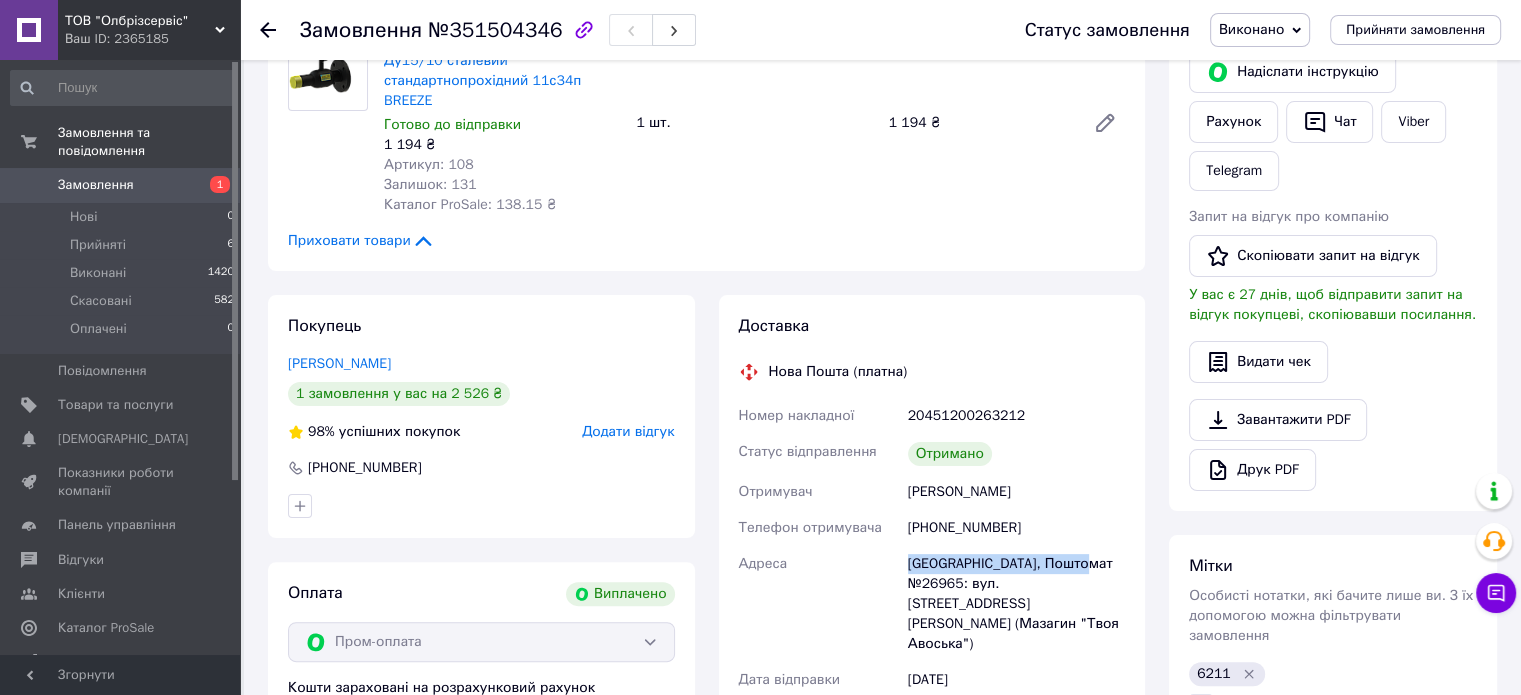scroll, scrollTop: 400, scrollLeft: 0, axis: vertical 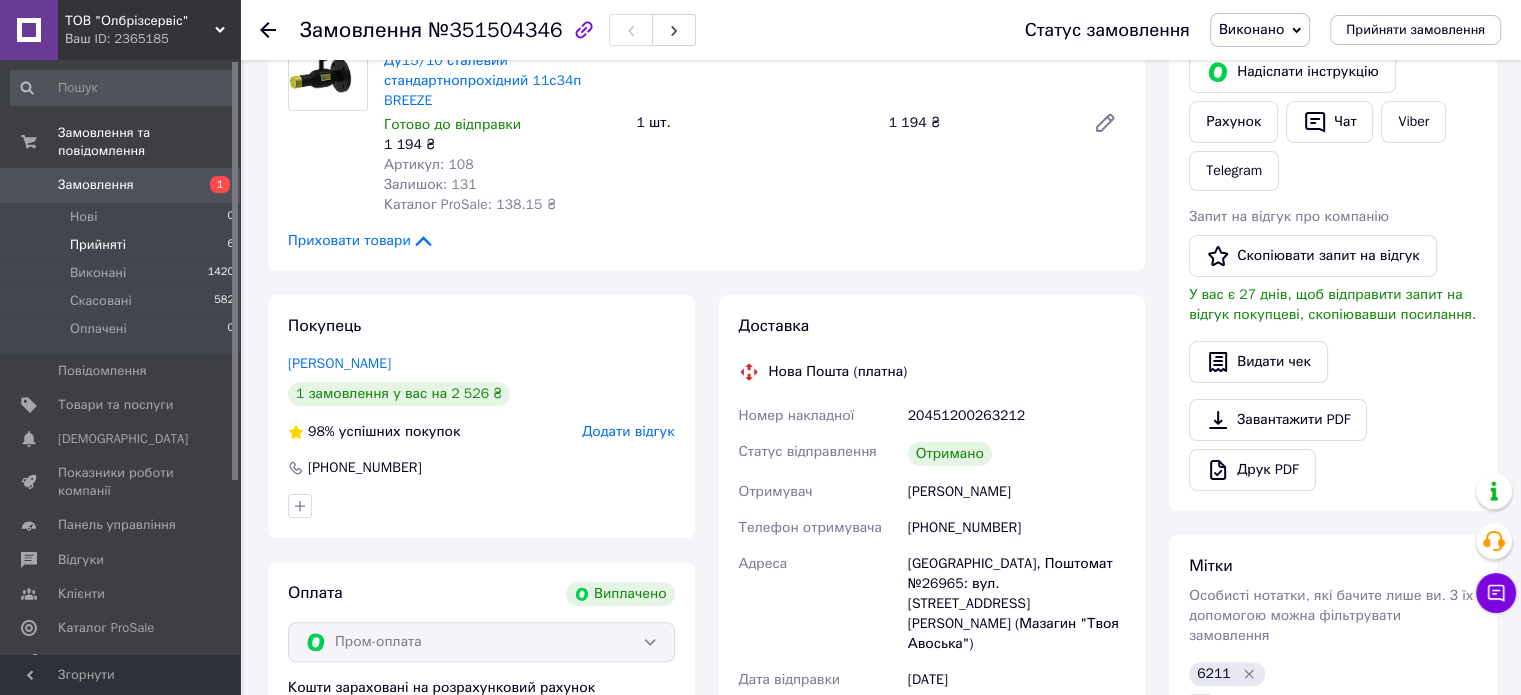 click on "Прийняті 6" at bounding box center [123, 245] 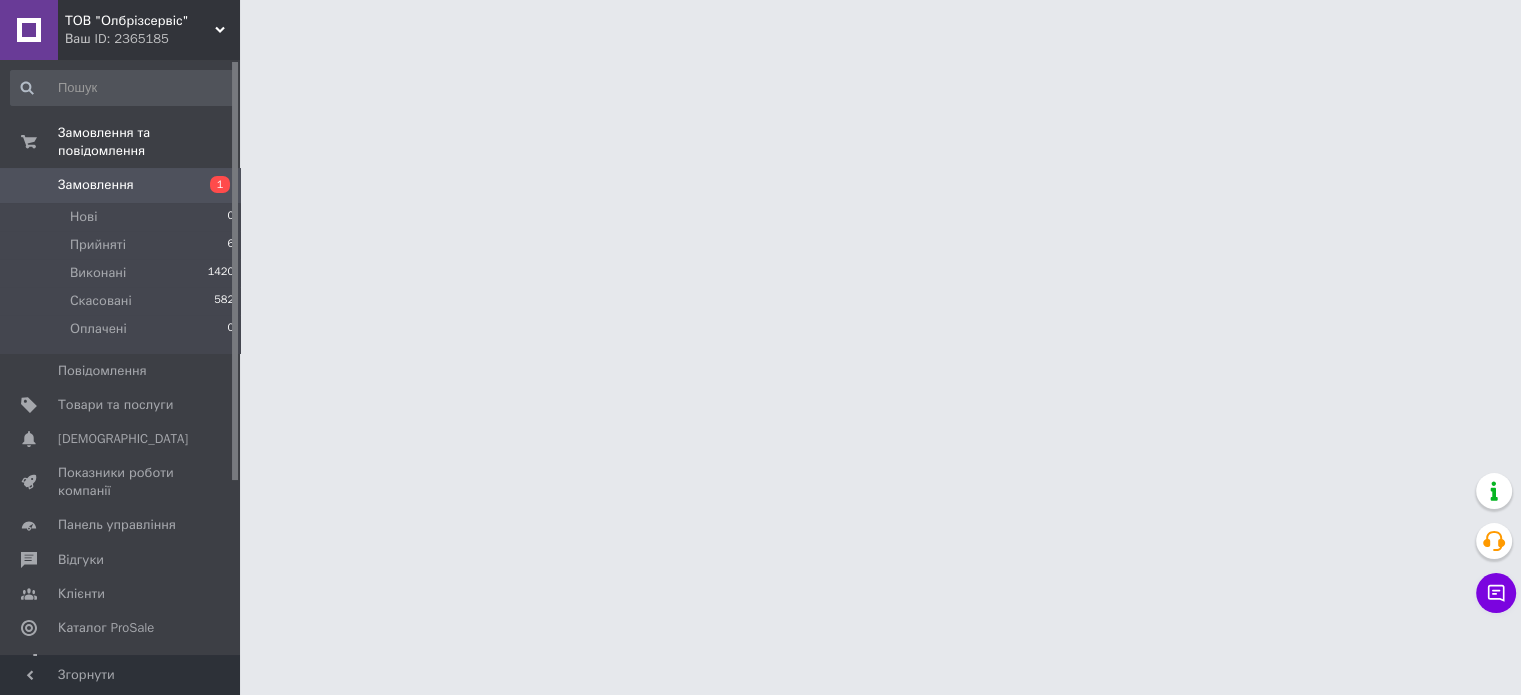 scroll, scrollTop: 0, scrollLeft: 0, axis: both 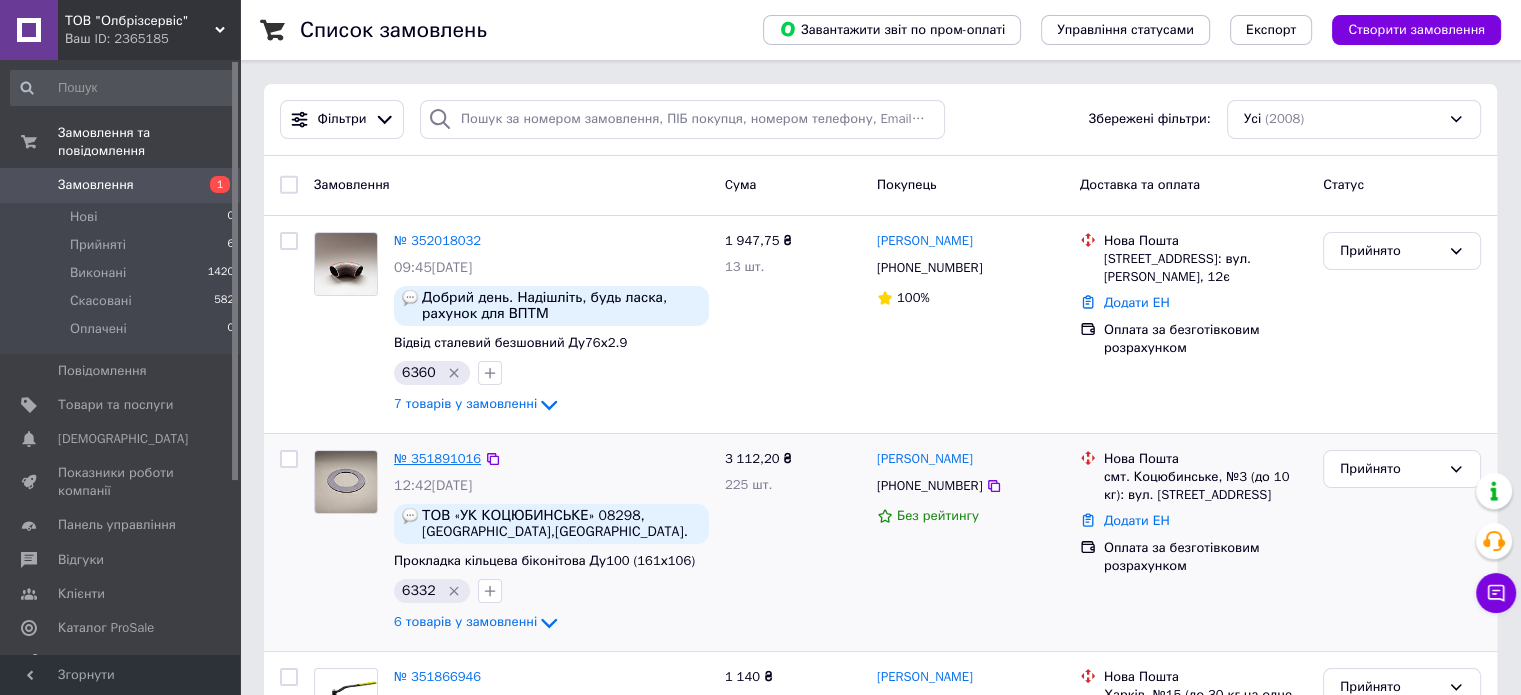 click on "№ 351891016" at bounding box center (437, 458) 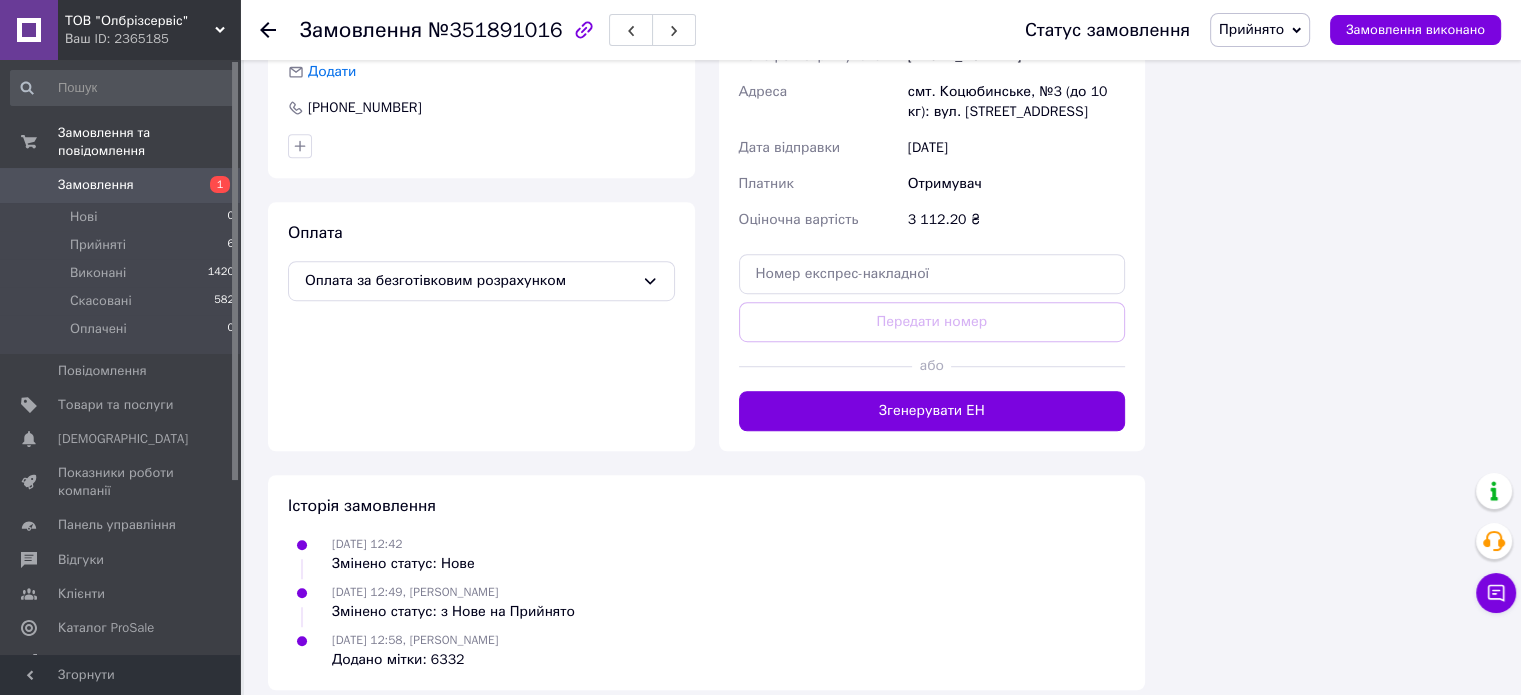 scroll, scrollTop: 1200, scrollLeft: 0, axis: vertical 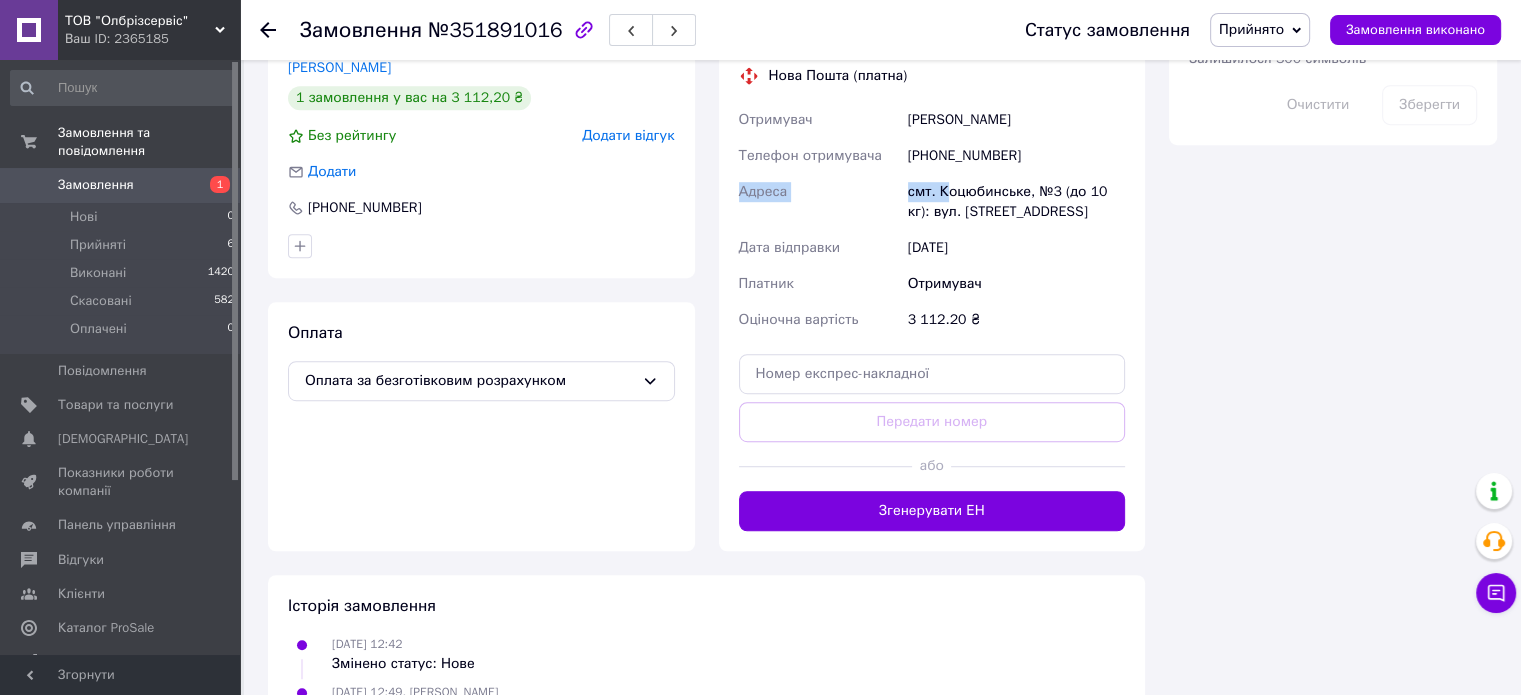 drag, startPoint x: 739, startPoint y: 193, endPoint x: 944, endPoint y: 195, distance: 205.00975 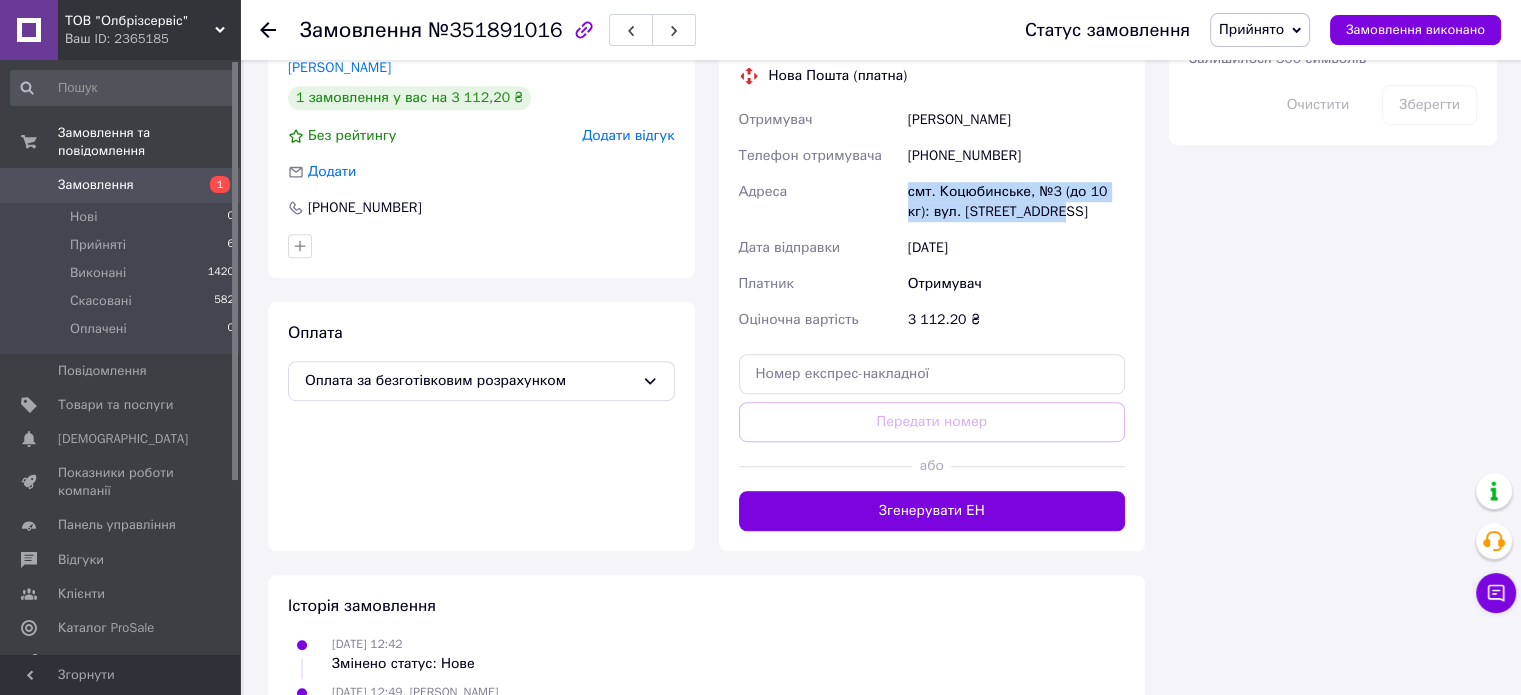 drag, startPoint x: 917, startPoint y: 195, endPoint x: 1036, endPoint y: 214, distance: 120.50726 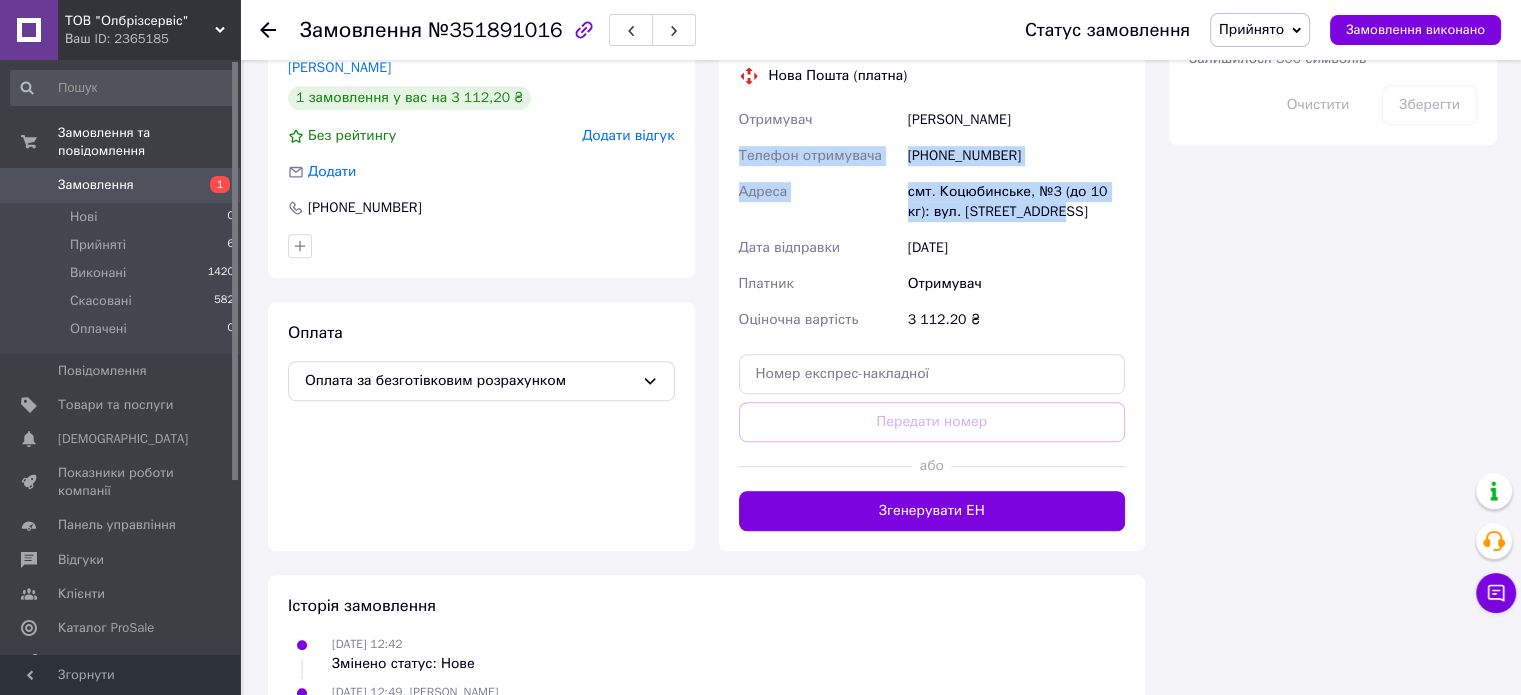 drag, startPoint x: 739, startPoint y: 159, endPoint x: 1096, endPoint y: 215, distance: 361.36548 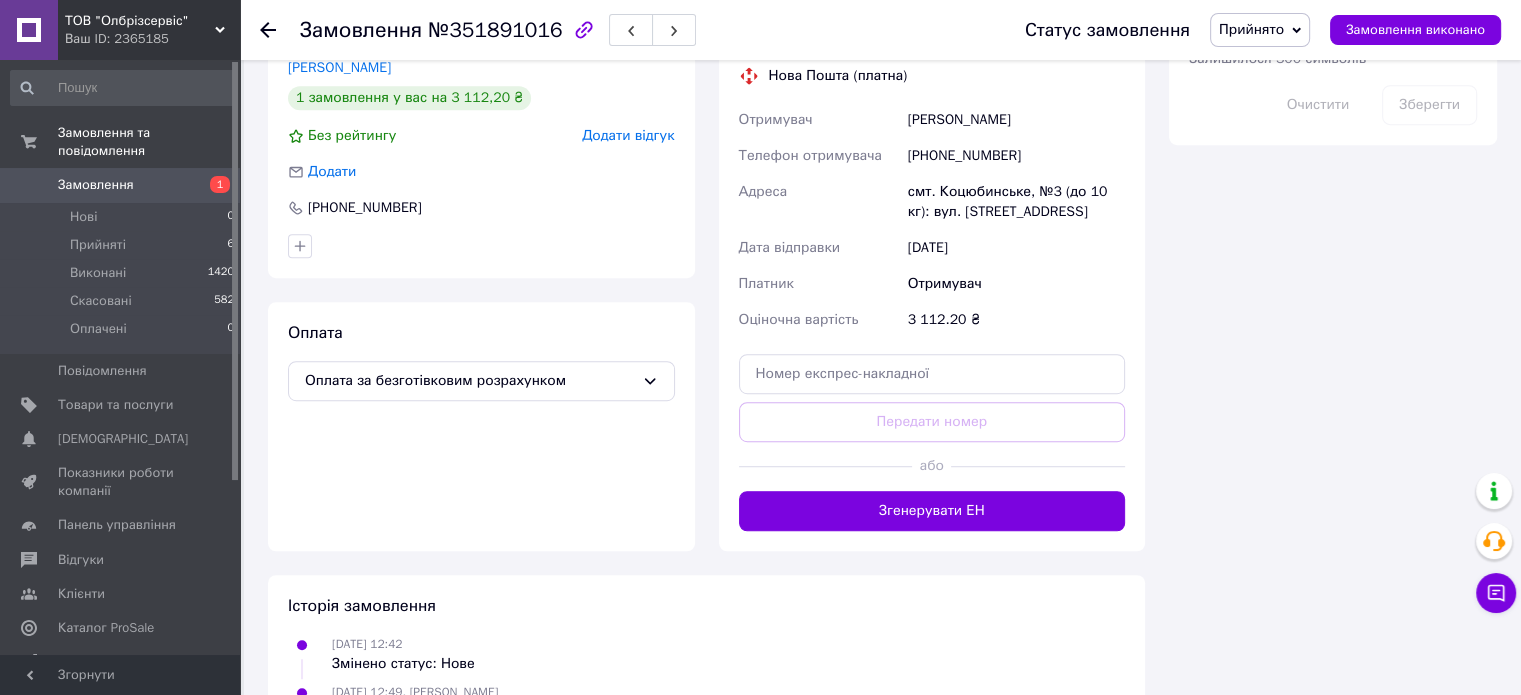 click on "Всього 6 товарів 3 112,20 ₴ Доставка Необхідно уточнити Знижка Додати Всього до сплати 3112.2 ₴ Дії Написати покупцеві Рахунок Viber Telegram Запит на відгук про компанію   Скопіювати запит на відгук У вас є 29 днів, щоб відправити запит на відгук покупцеві, скопіювавши посилання.   Видати чек   Завантажити PDF   Друк PDF   Дублювати замовлення Мітки Особисті нотатки, які бачите лише ви. З їх допомогою можна фільтрувати замовлення 6332   Примітки Залишилося 300 символів Очистити Зберегти" at bounding box center [1333, -163] 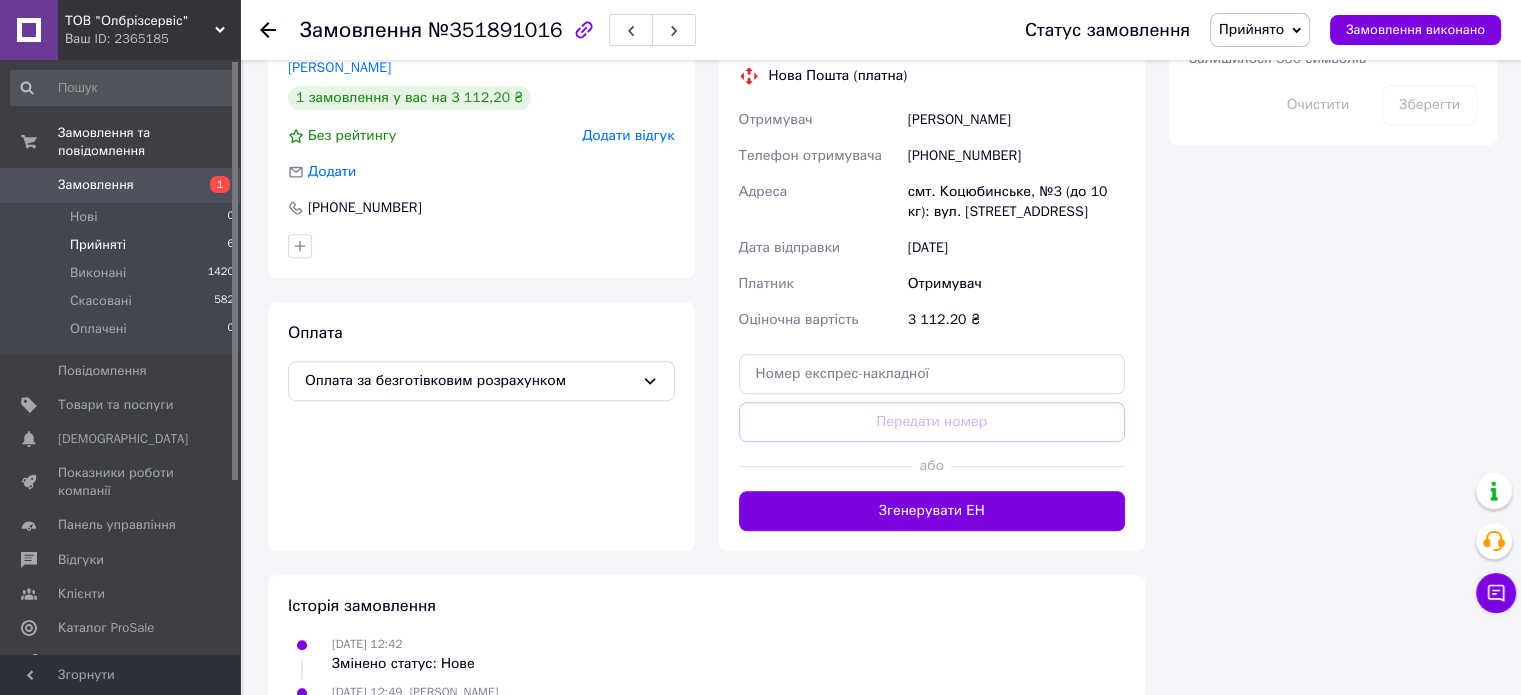 click on "Прийняті" at bounding box center (98, 245) 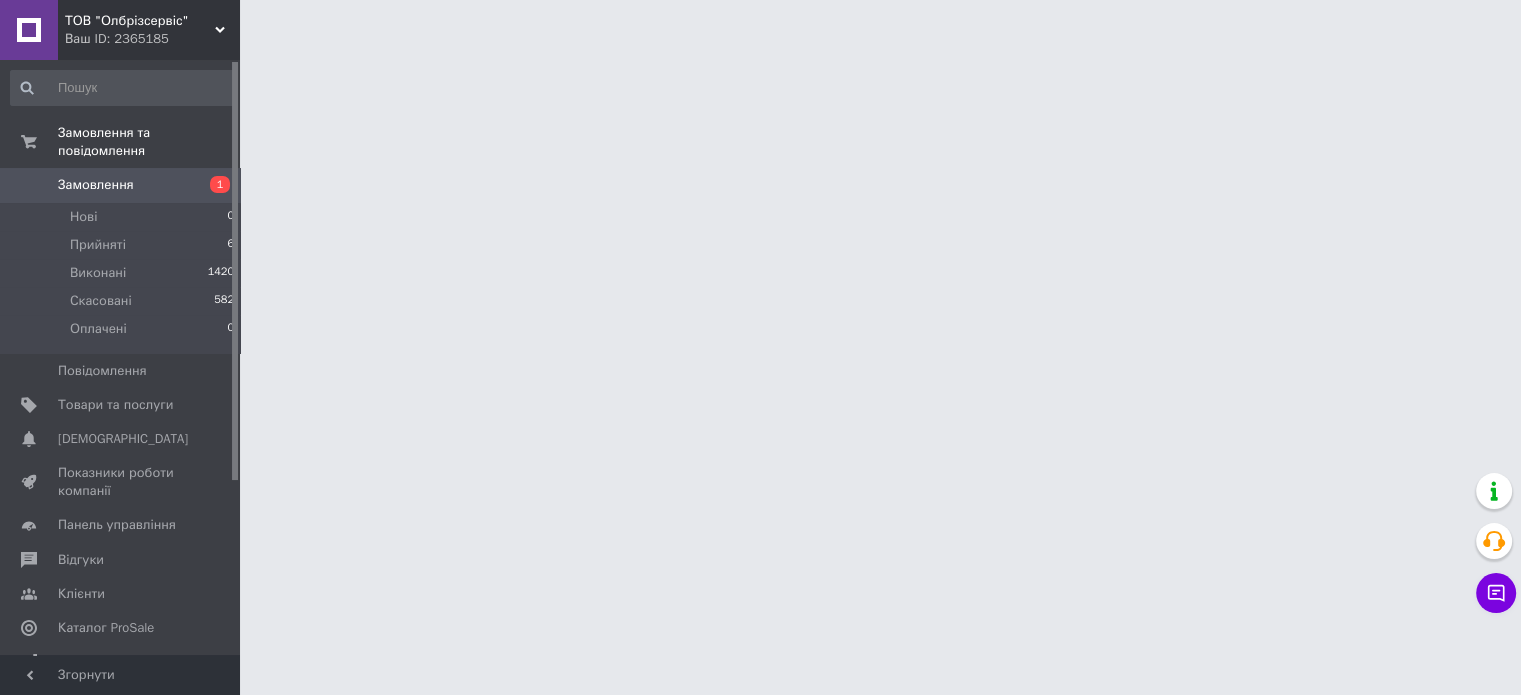 scroll, scrollTop: 0, scrollLeft: 0, axis: both 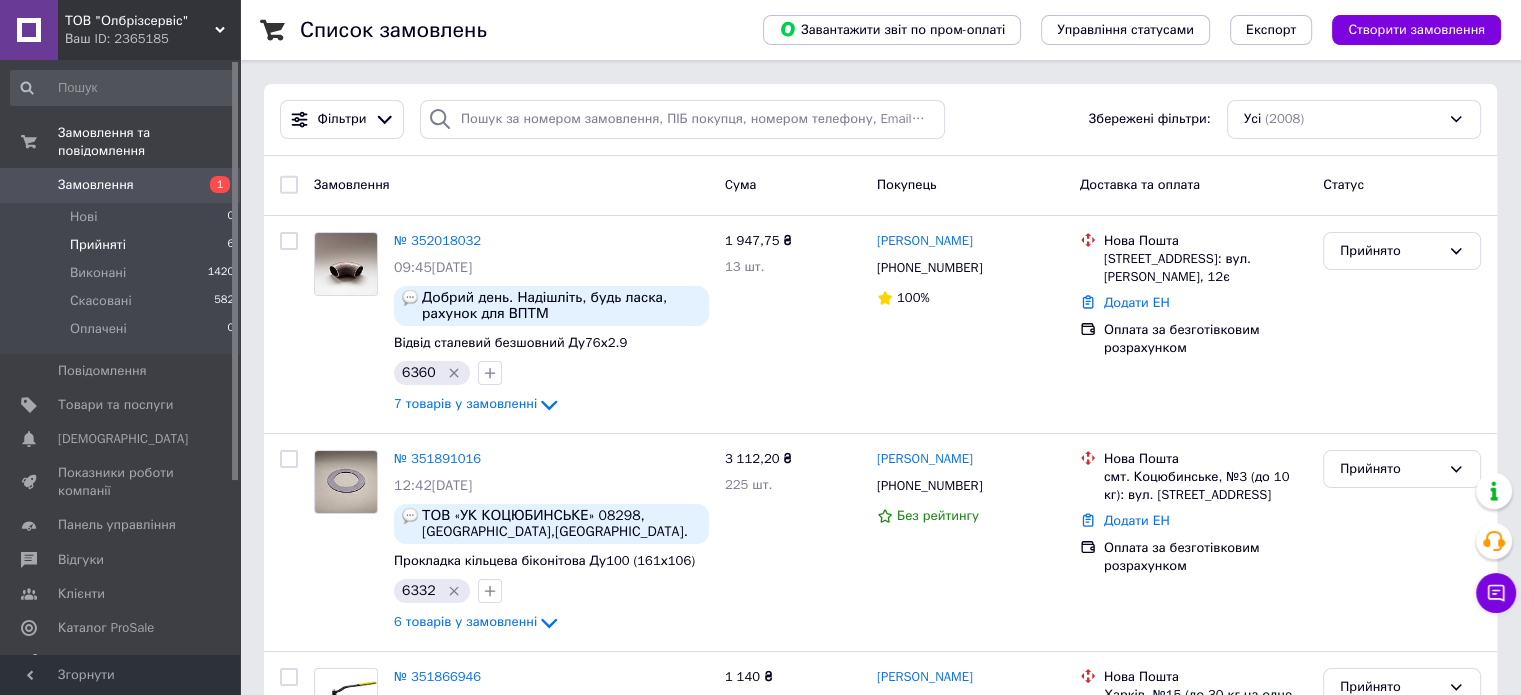 click on "Прийняті" at bounding box center (98, 245) 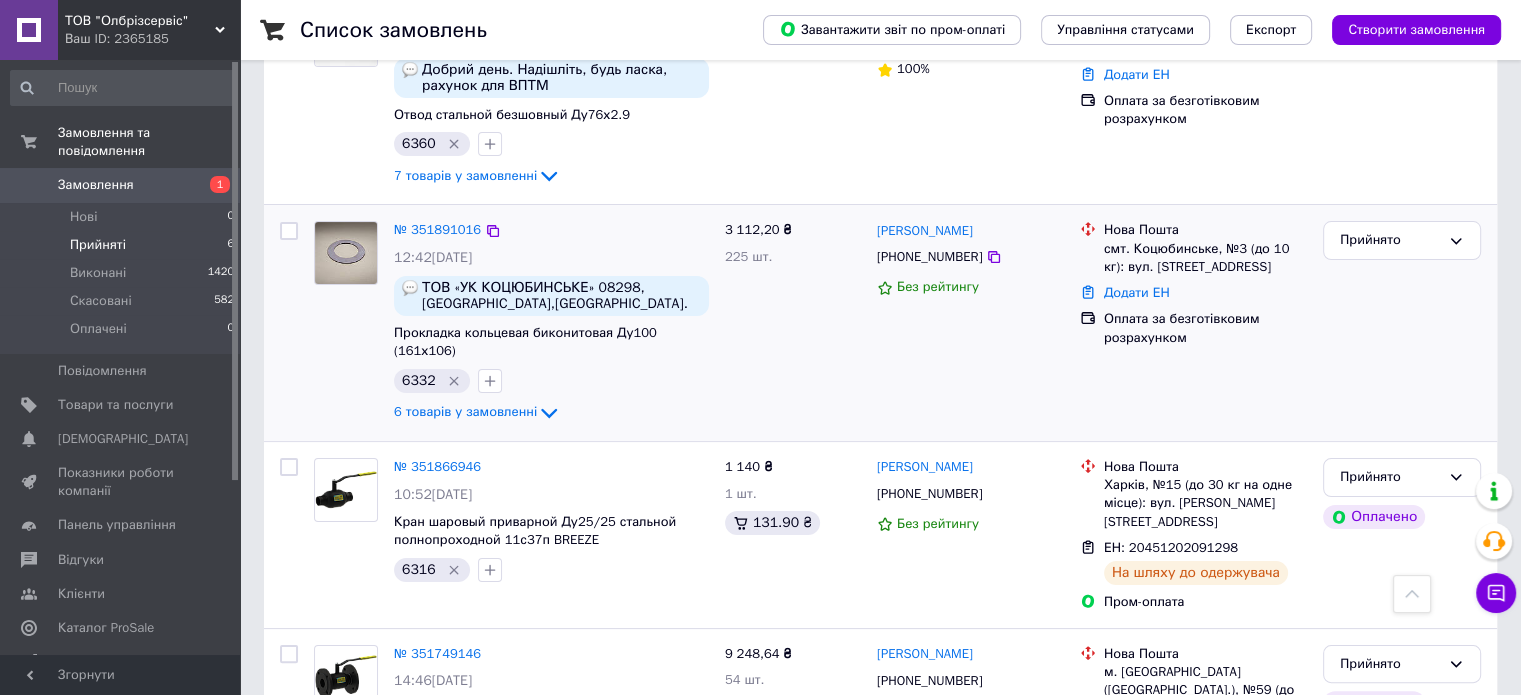 scroll, scrollTop: 400, scrollLeft: 0, axis: vertical 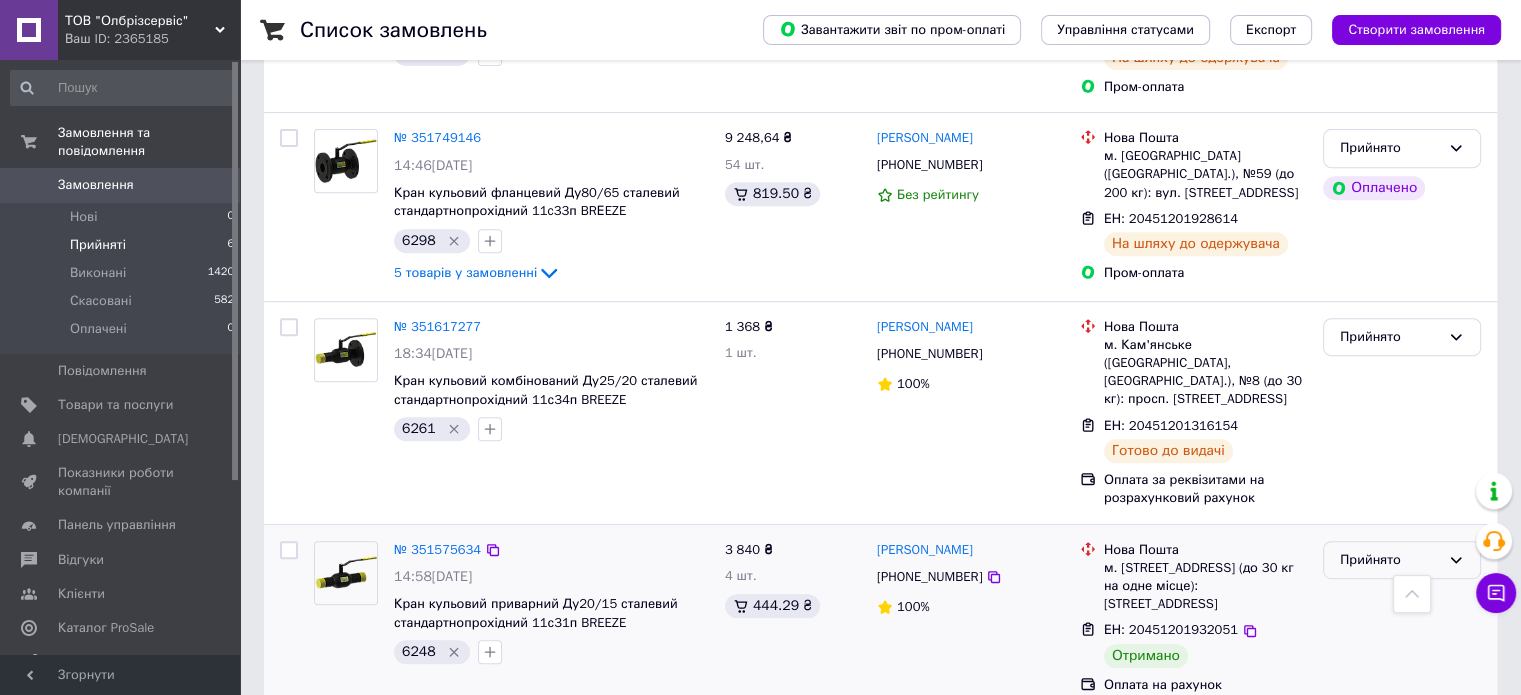 click on "Прийнято" at bounding box center [1390, 560] 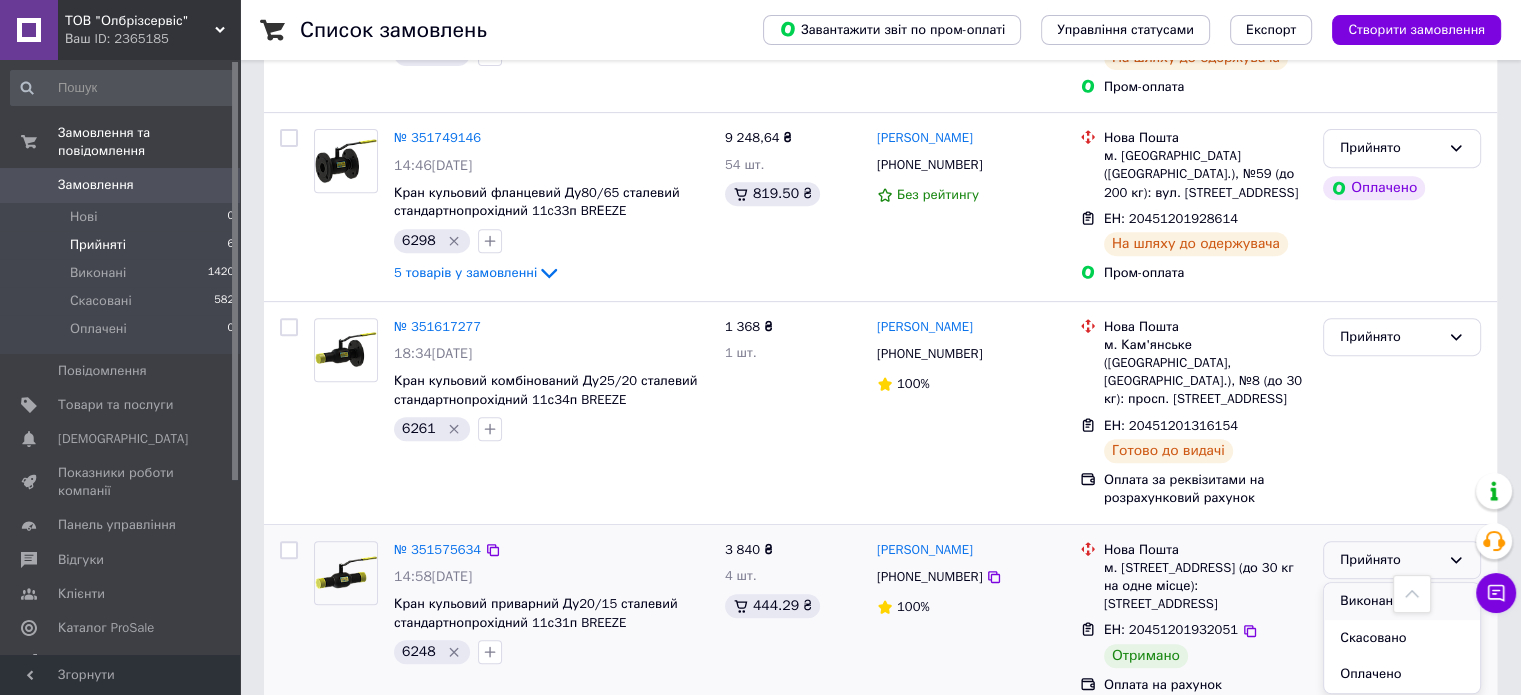 click on "Виконано" at bounding box center [1402, 601] 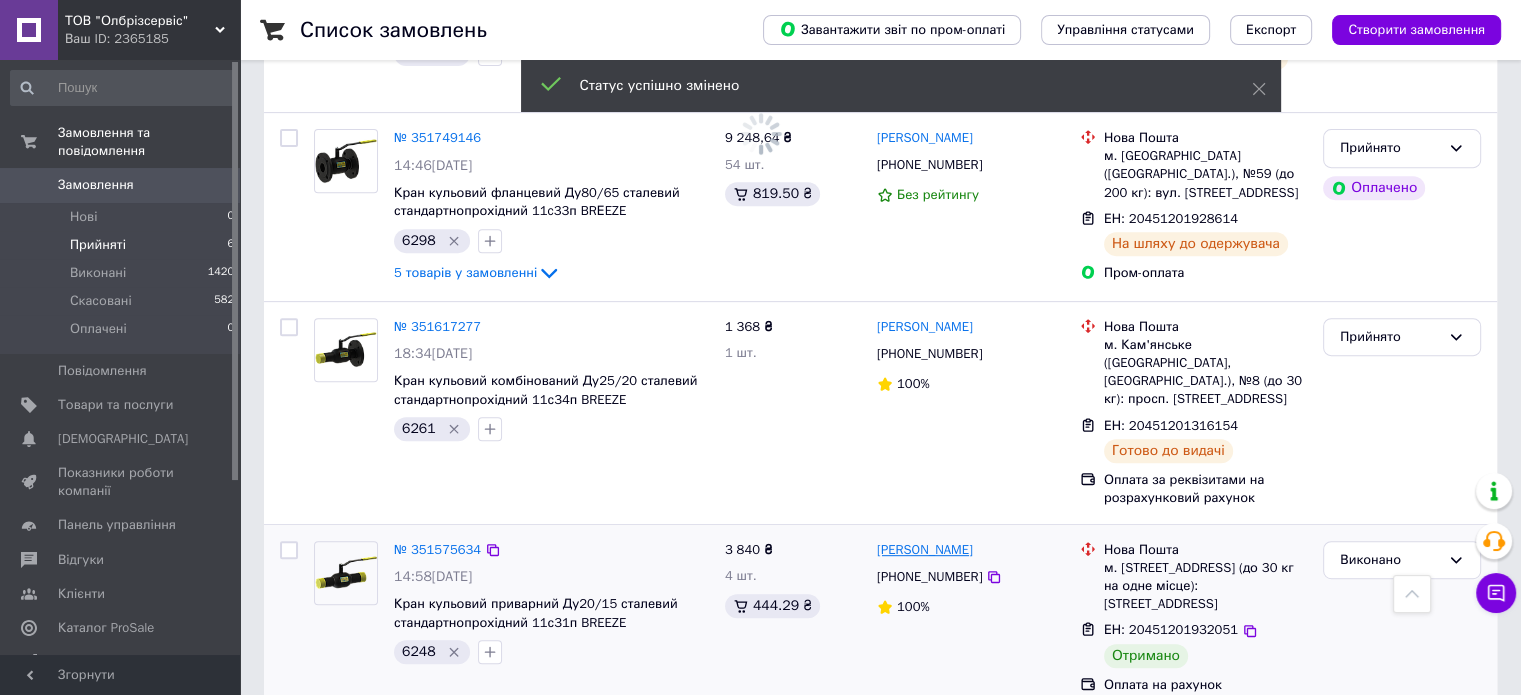click on "[PERSON_NAME]" at bounding box center [925, 550] 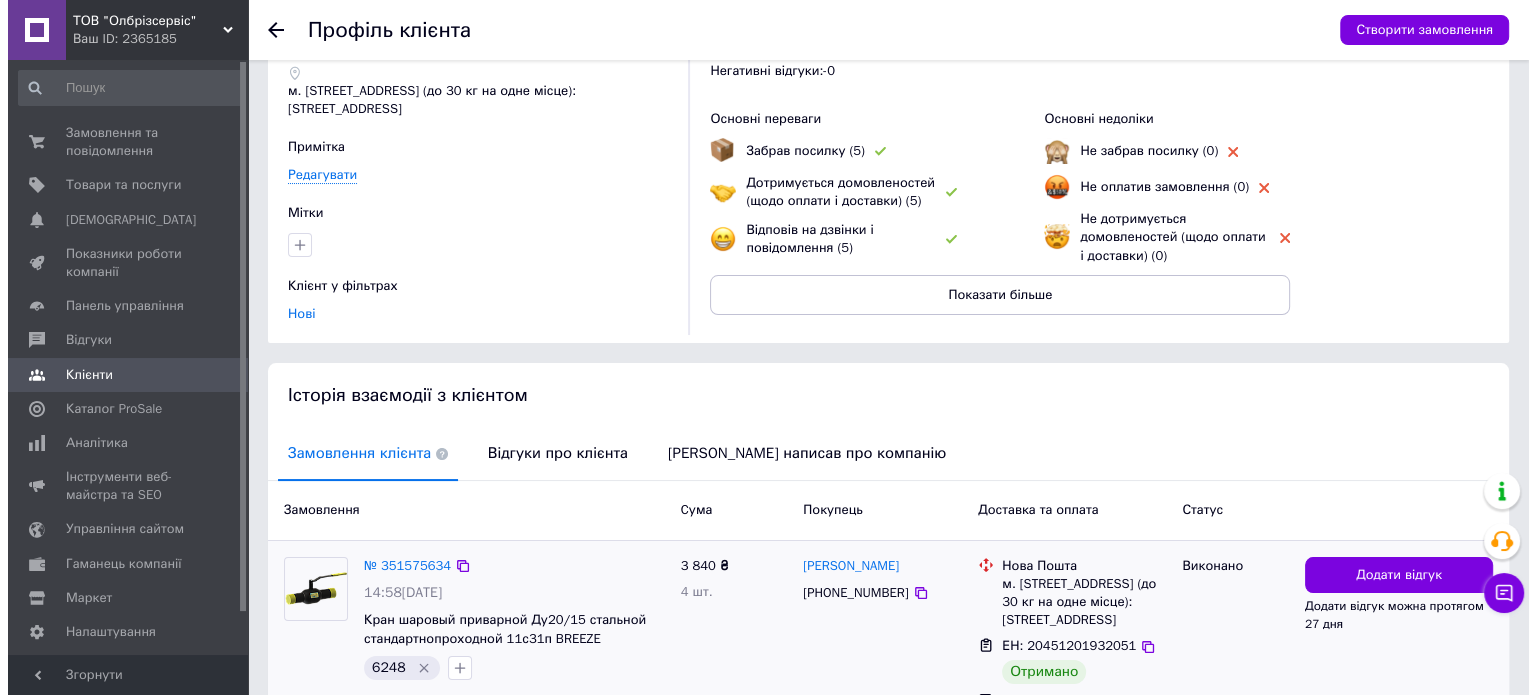 scroll, scrollTop: 228, scrollLeft: 0, axis: vertical 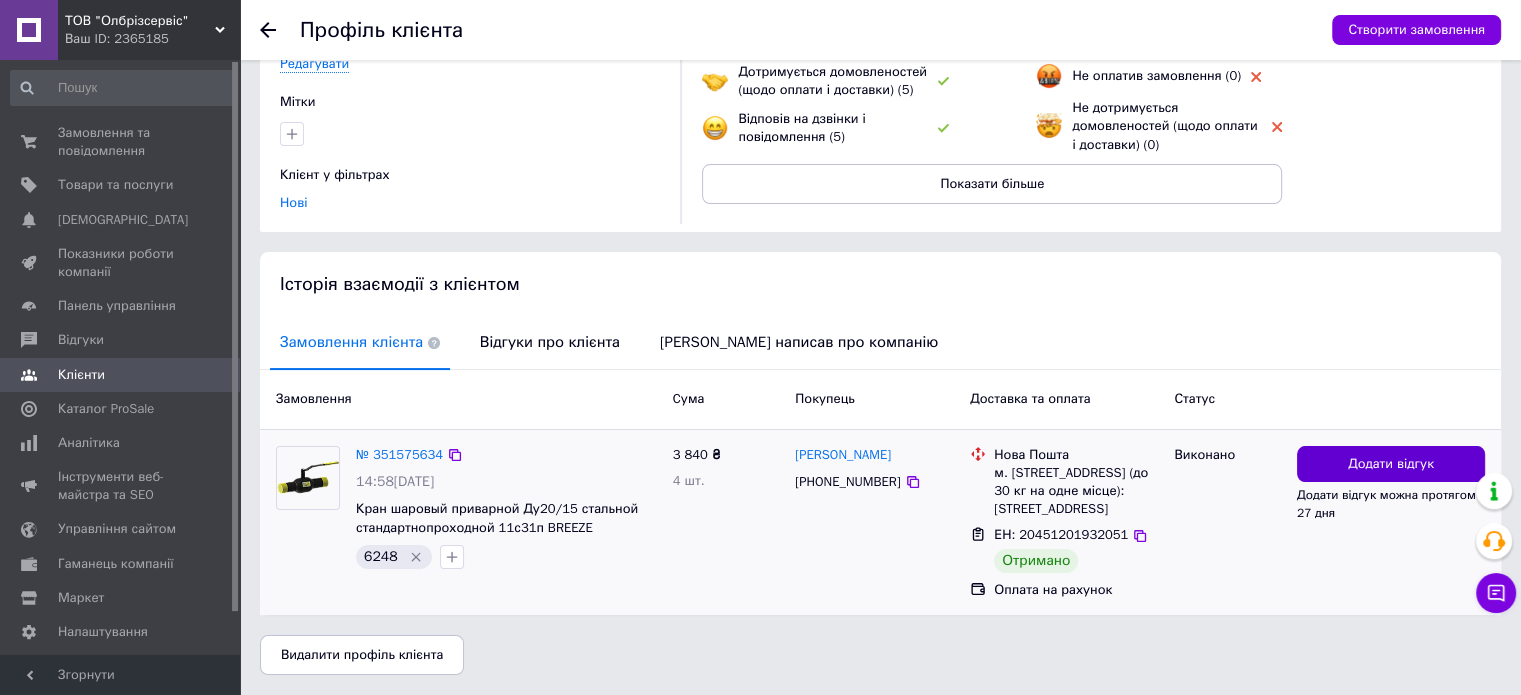 click on "Додати відгук" at bounding box center (1391, 464) 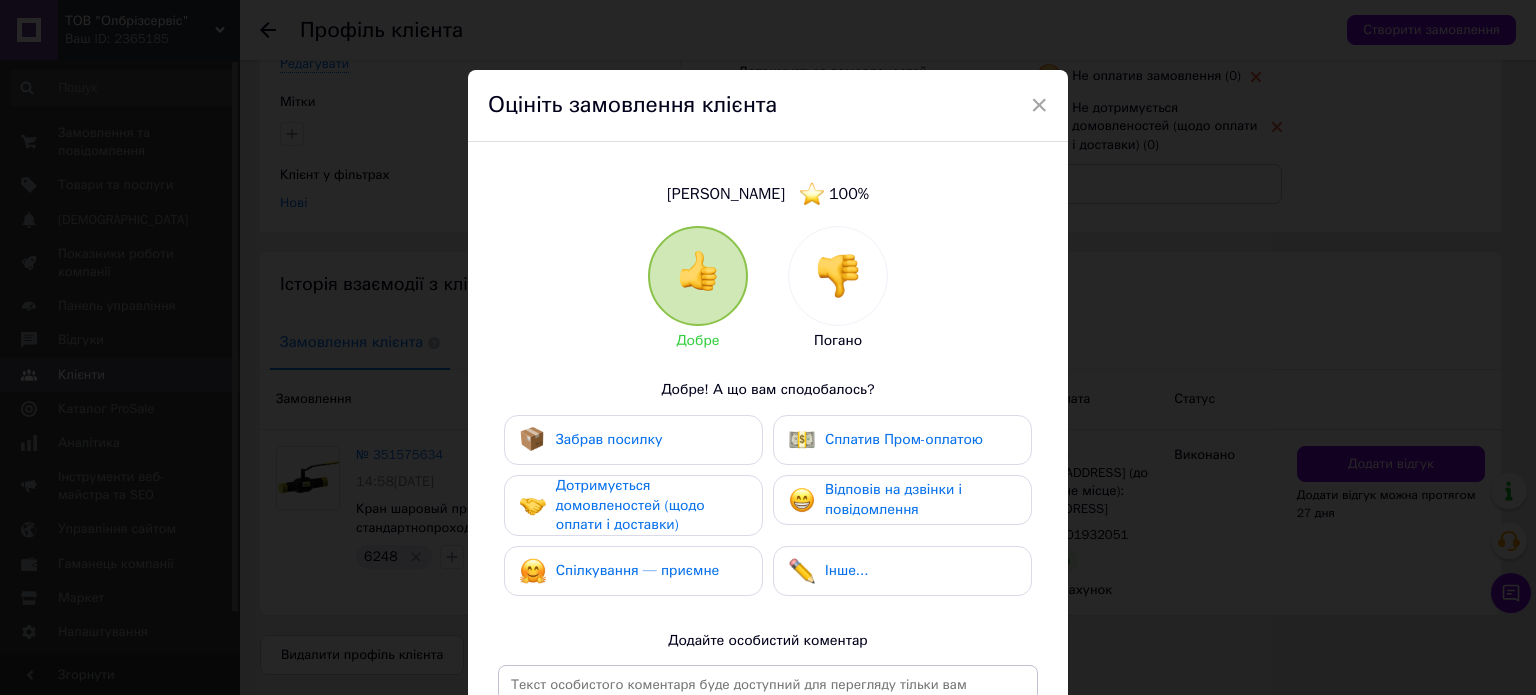 click on "Забрав посилку" at bounding box center [609, 439] 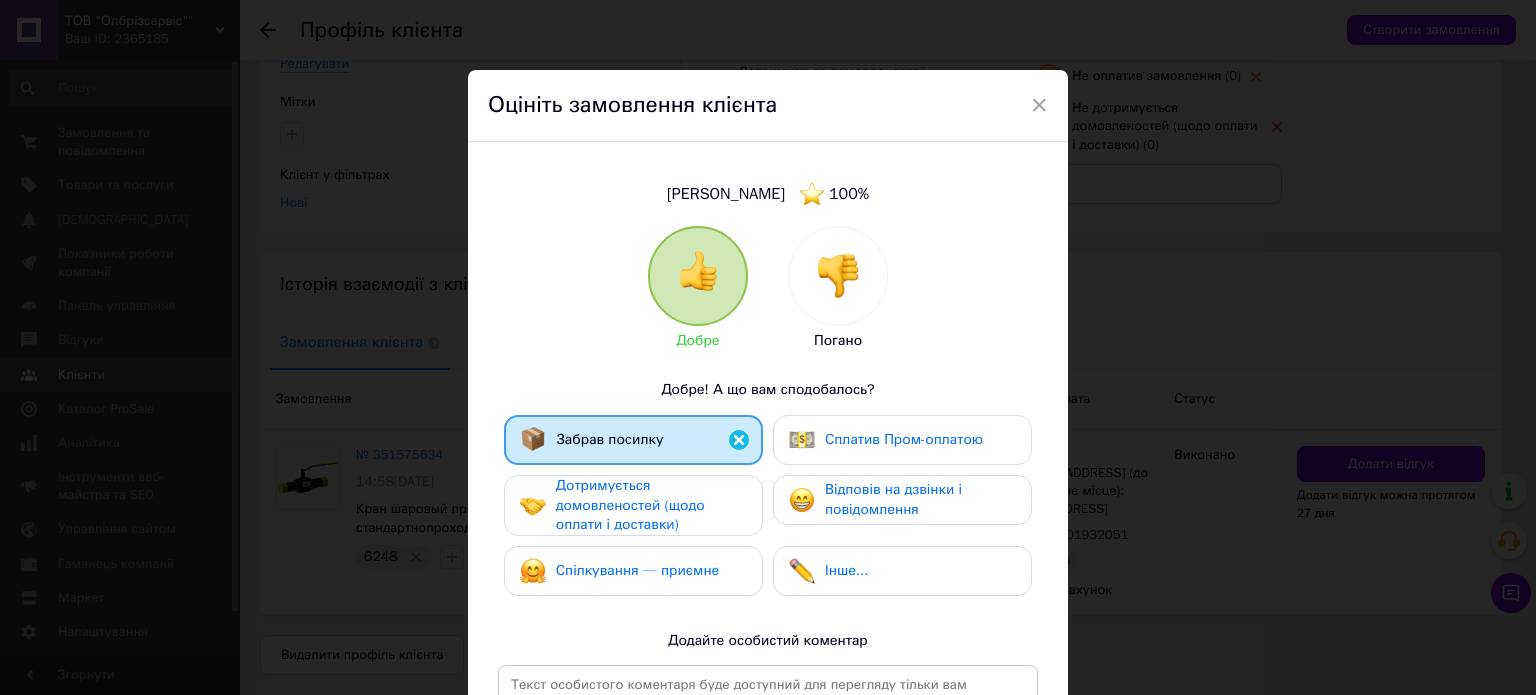 click on "Дотримується домовленостей (щодо оплати і доставки)" at bounding box center [630, 505] 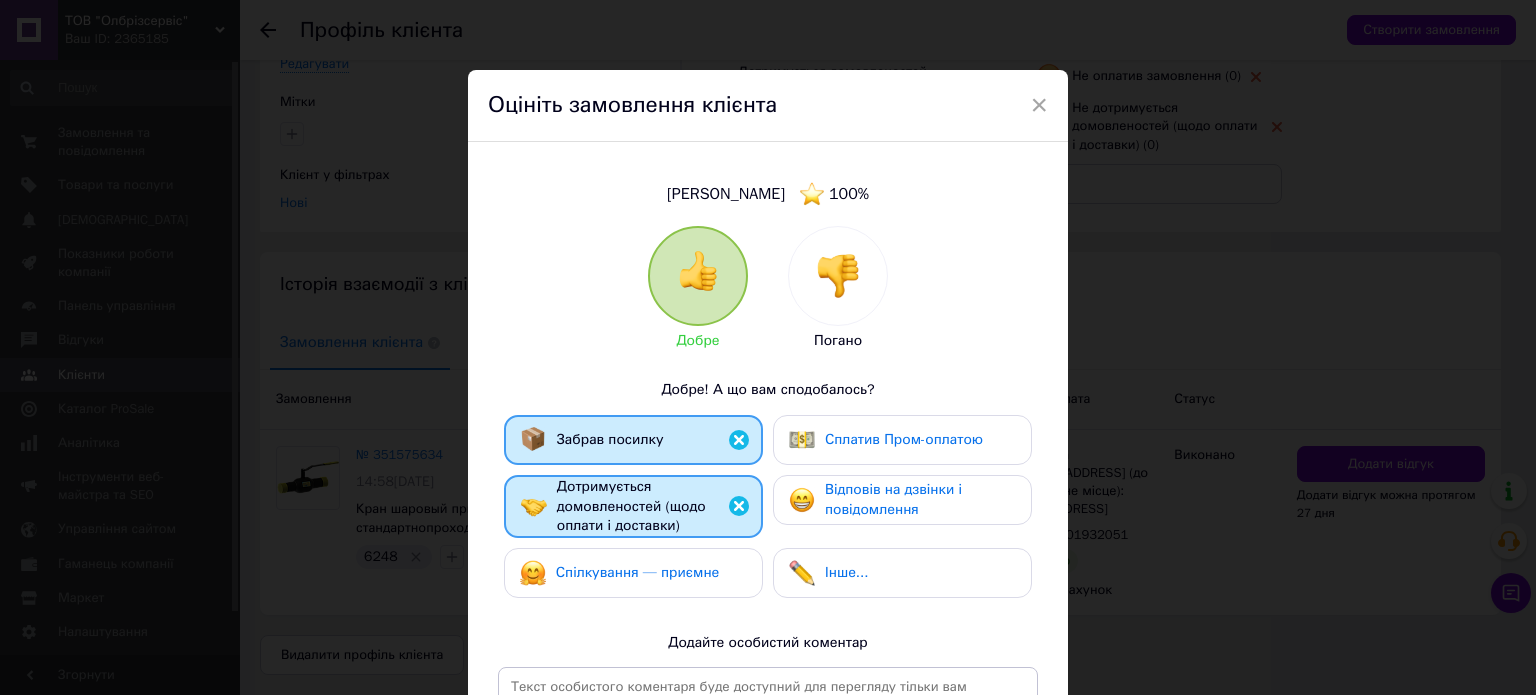 click on "Спілкування — приємне" at bounding box center (638, 572) 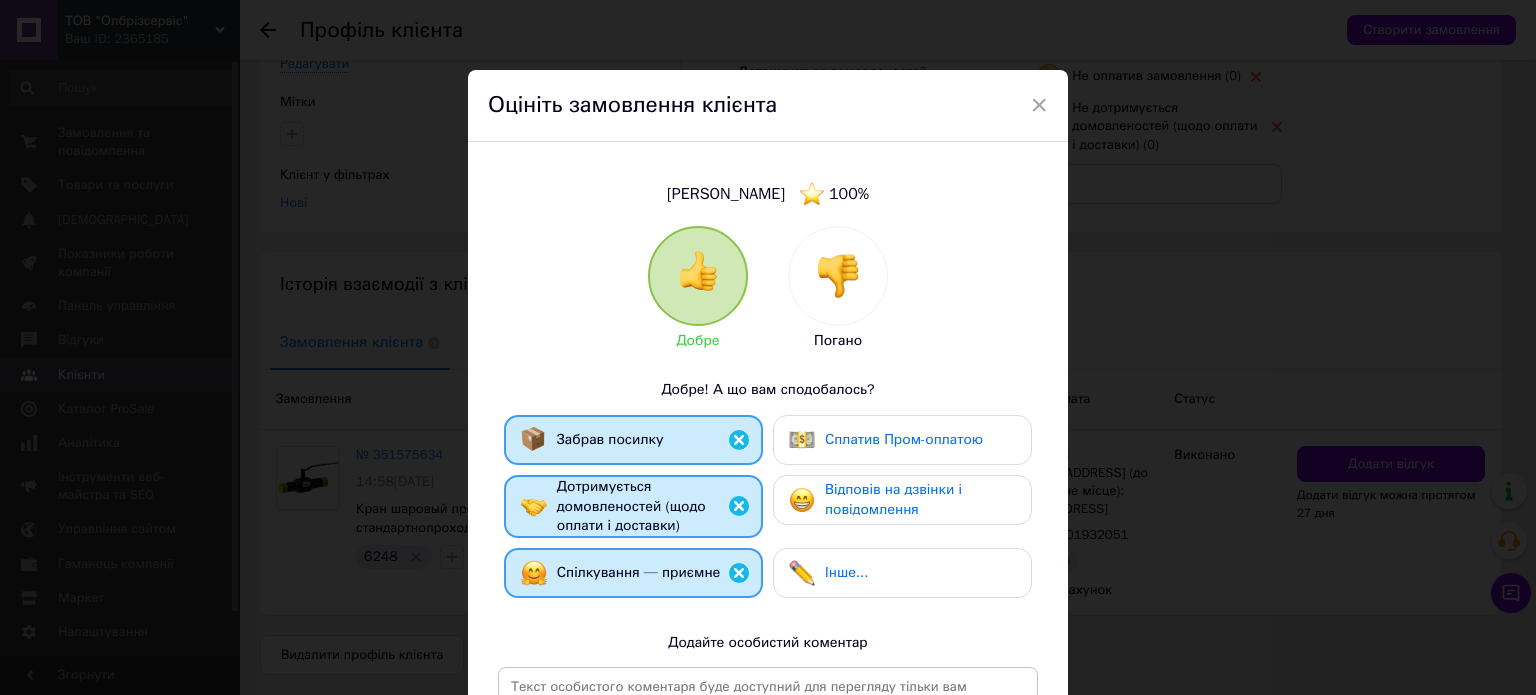 click on "Відповів на дзвінки і повідомлення" at bounding box center [893, 499] 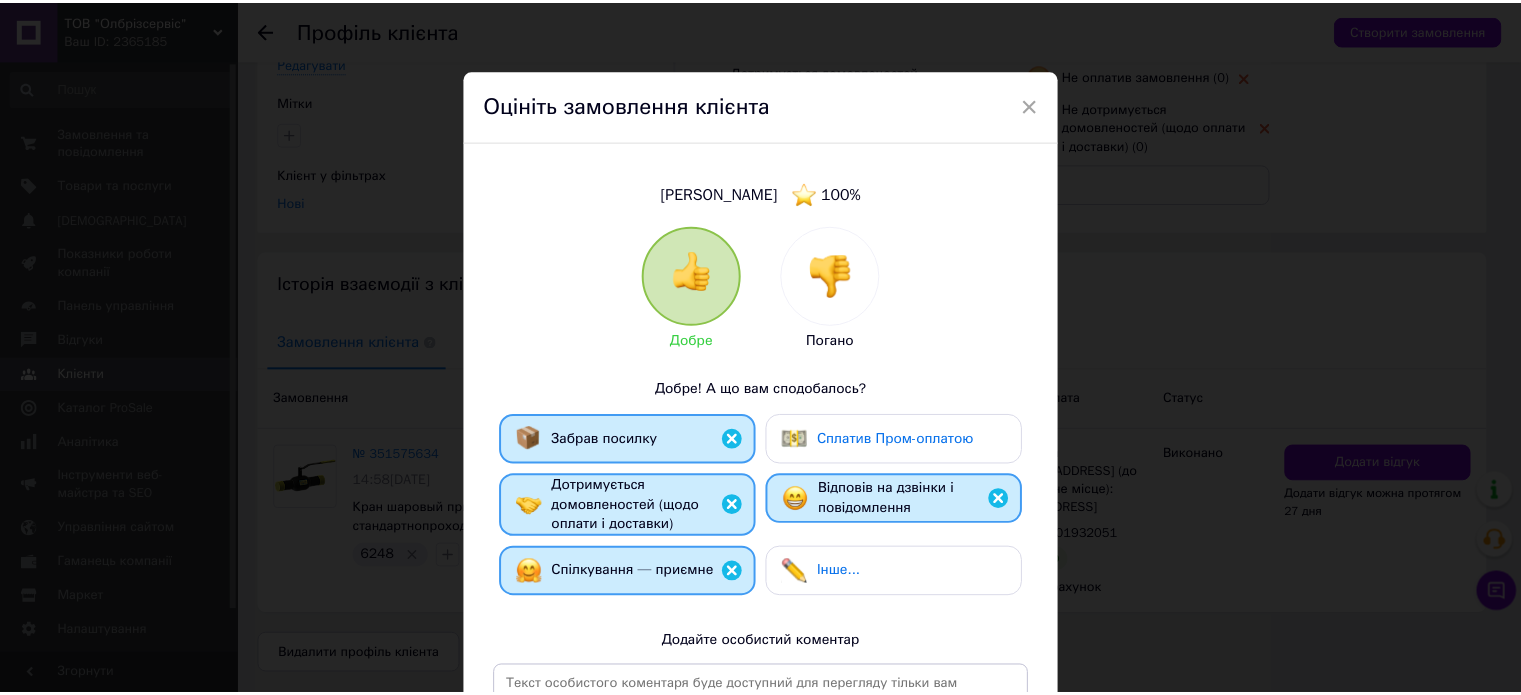 scroll, scrollTop: 303, scrollLeft: 0, axis: vertical 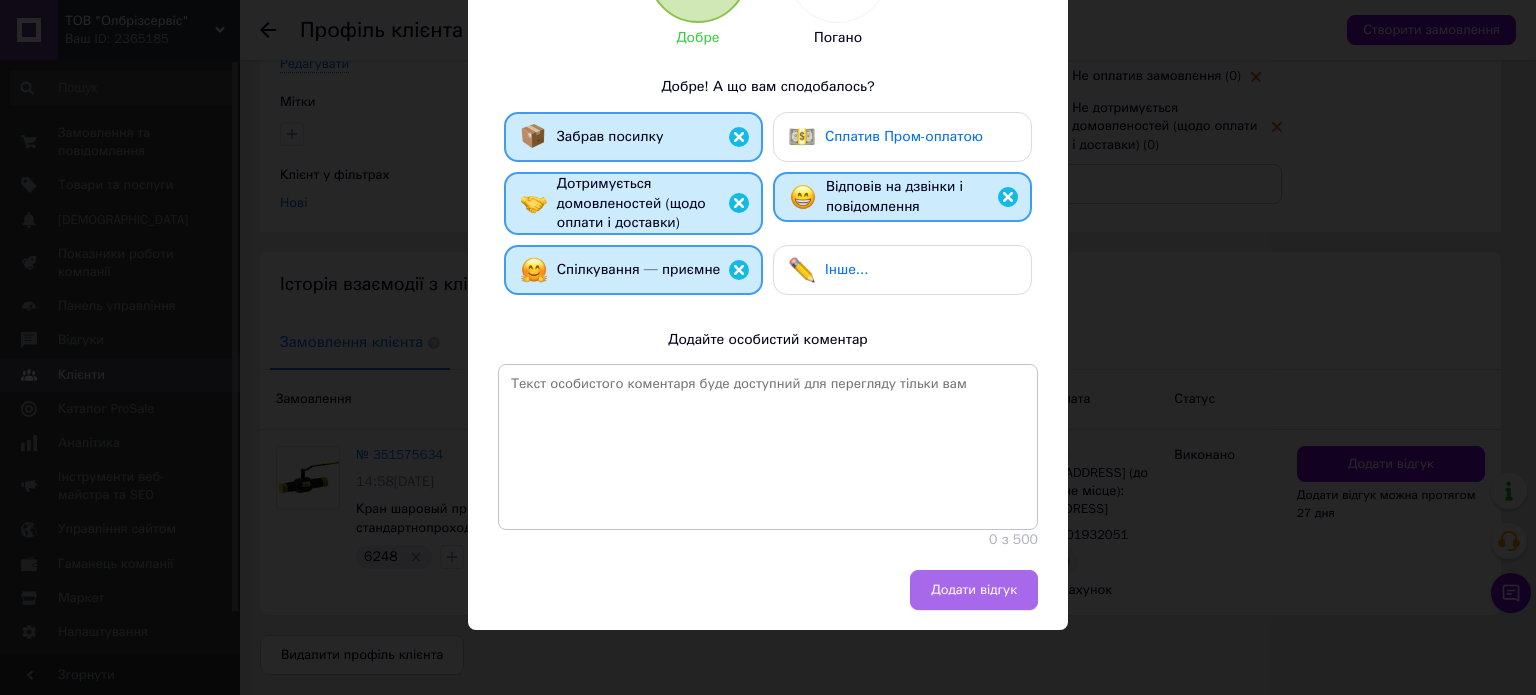 click on "Додати відгук" at bounding box center (974, 590) 